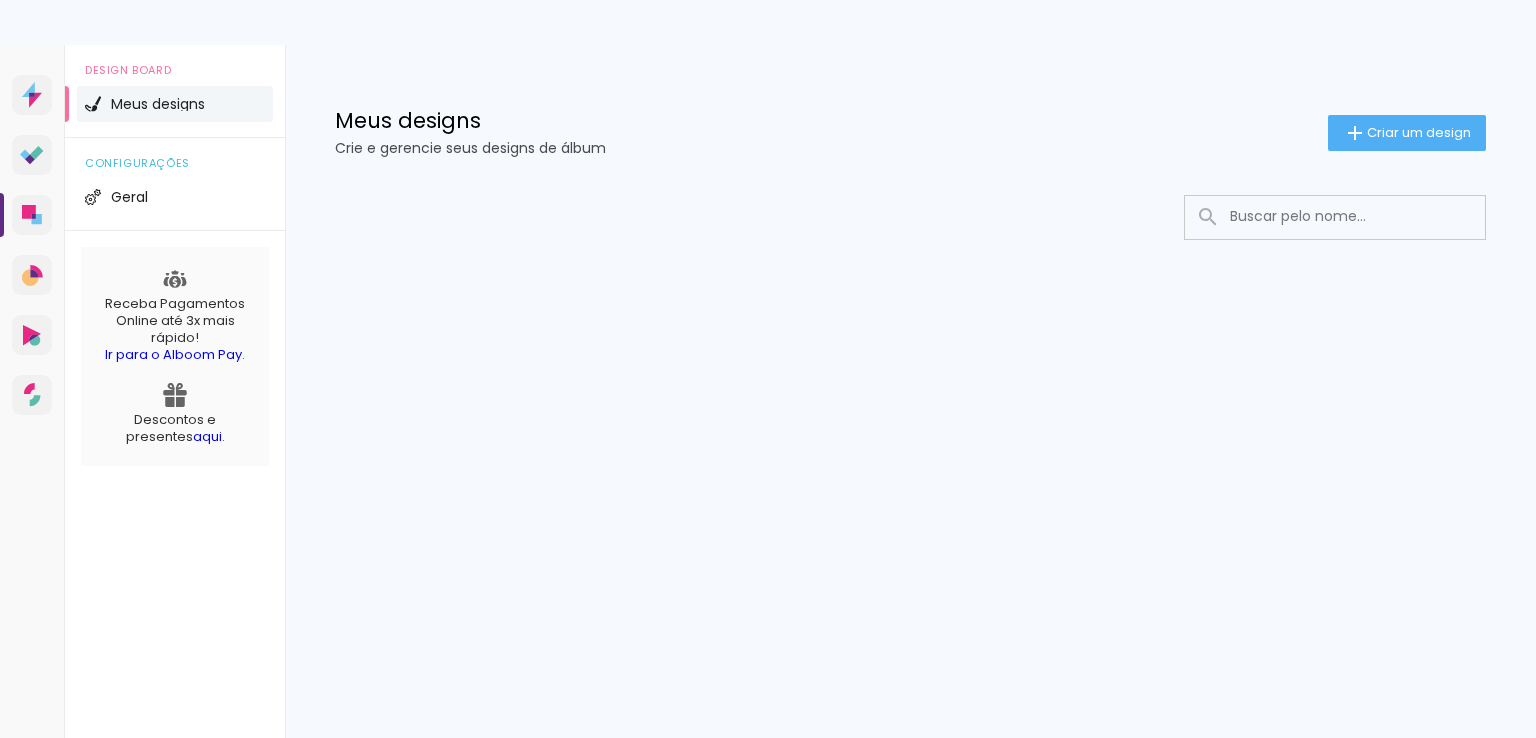 scroll, scrollTop: 0, scrollLeft: 0, axis: both 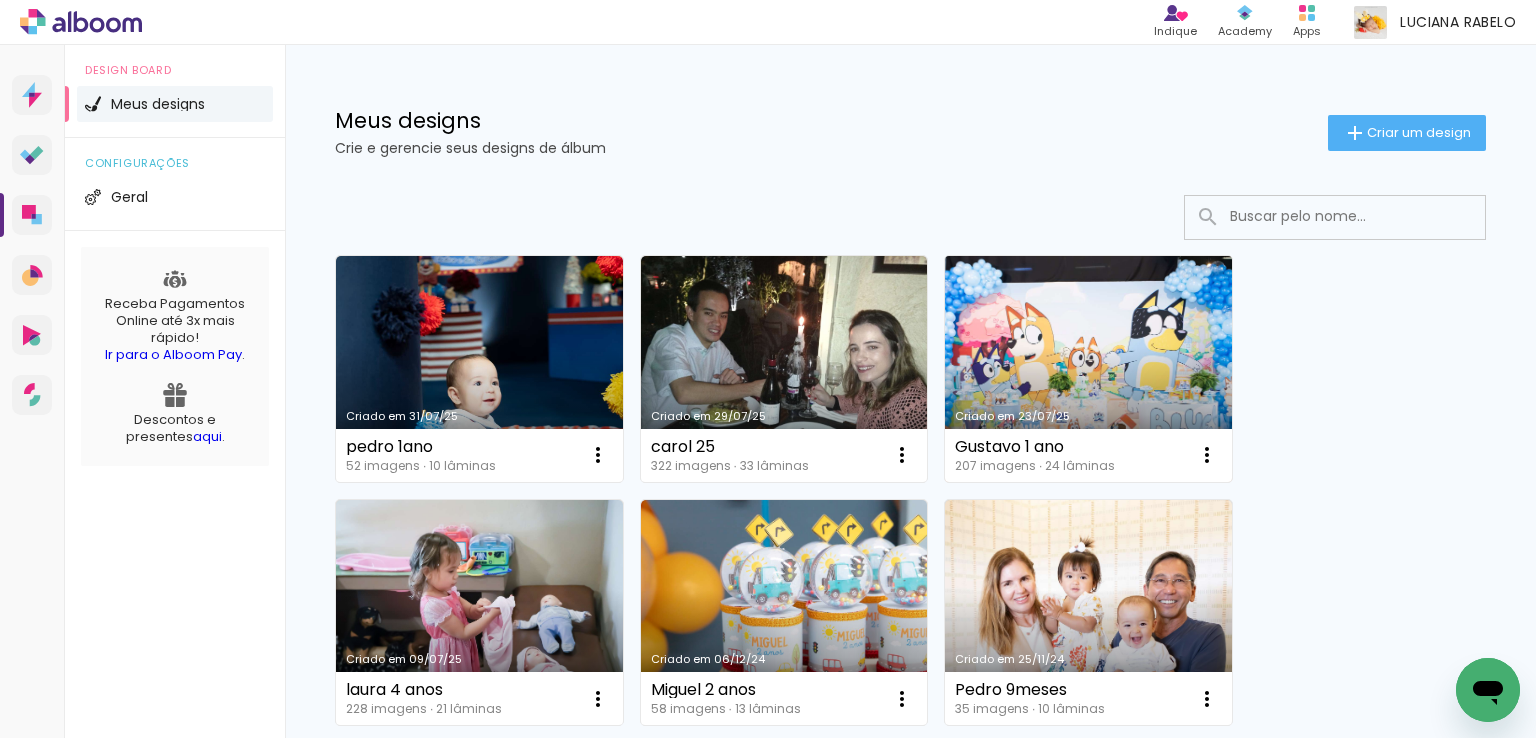 click on "Criado em 23/07/25" at bounding box center [1088, 369] 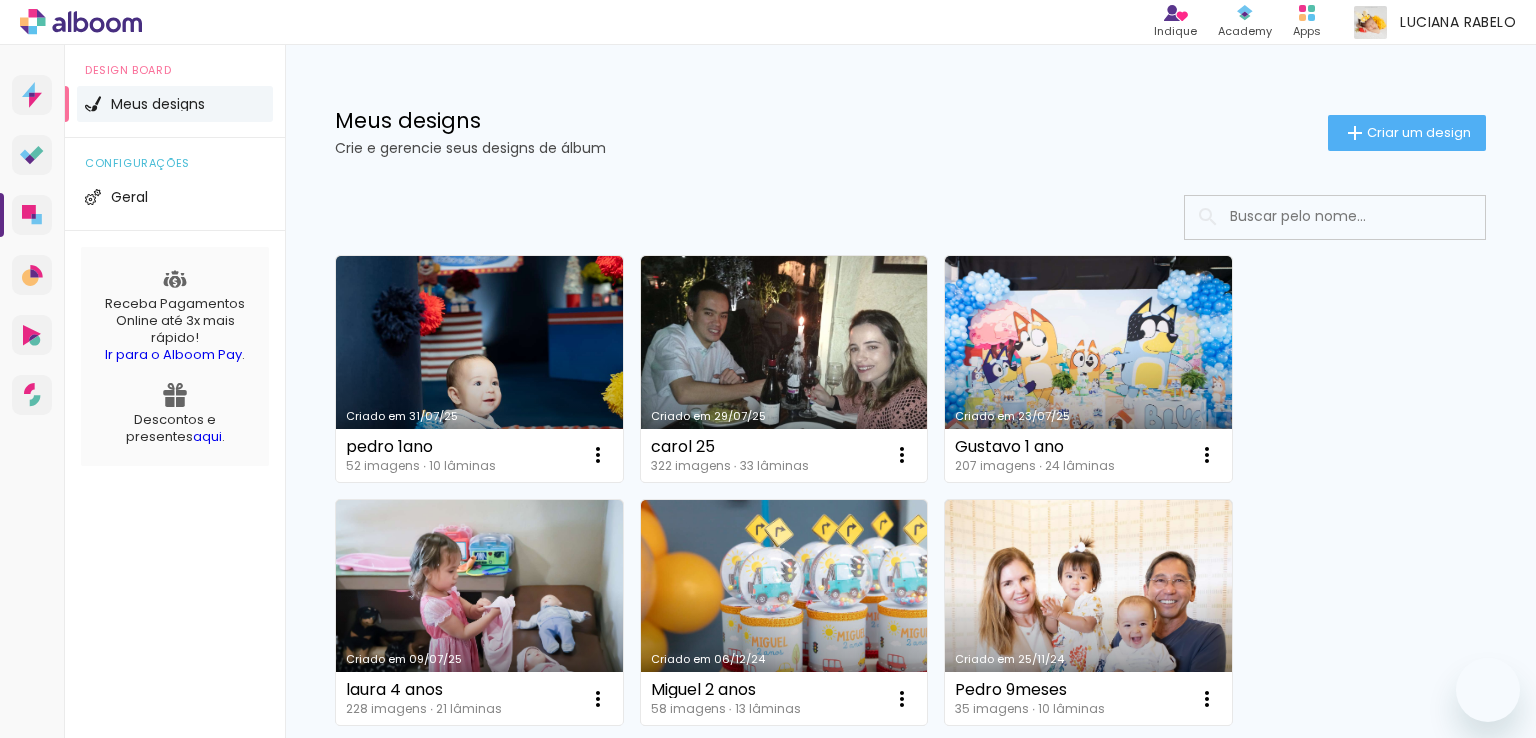 scroll, scrollTop: 0, scrollLeft: 0, axis: both 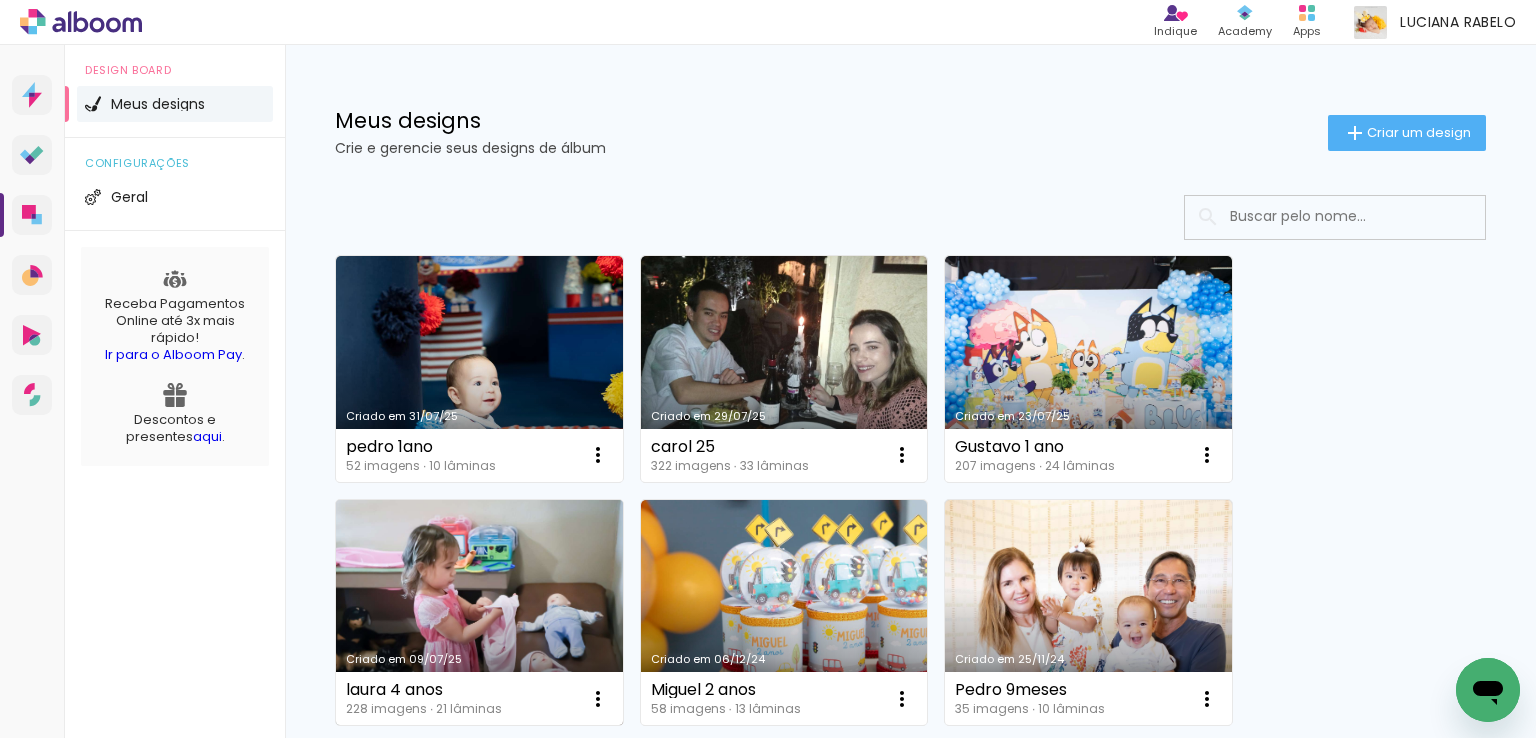 click on "Criado em 09/07/25" at bounding box center (479, 613) 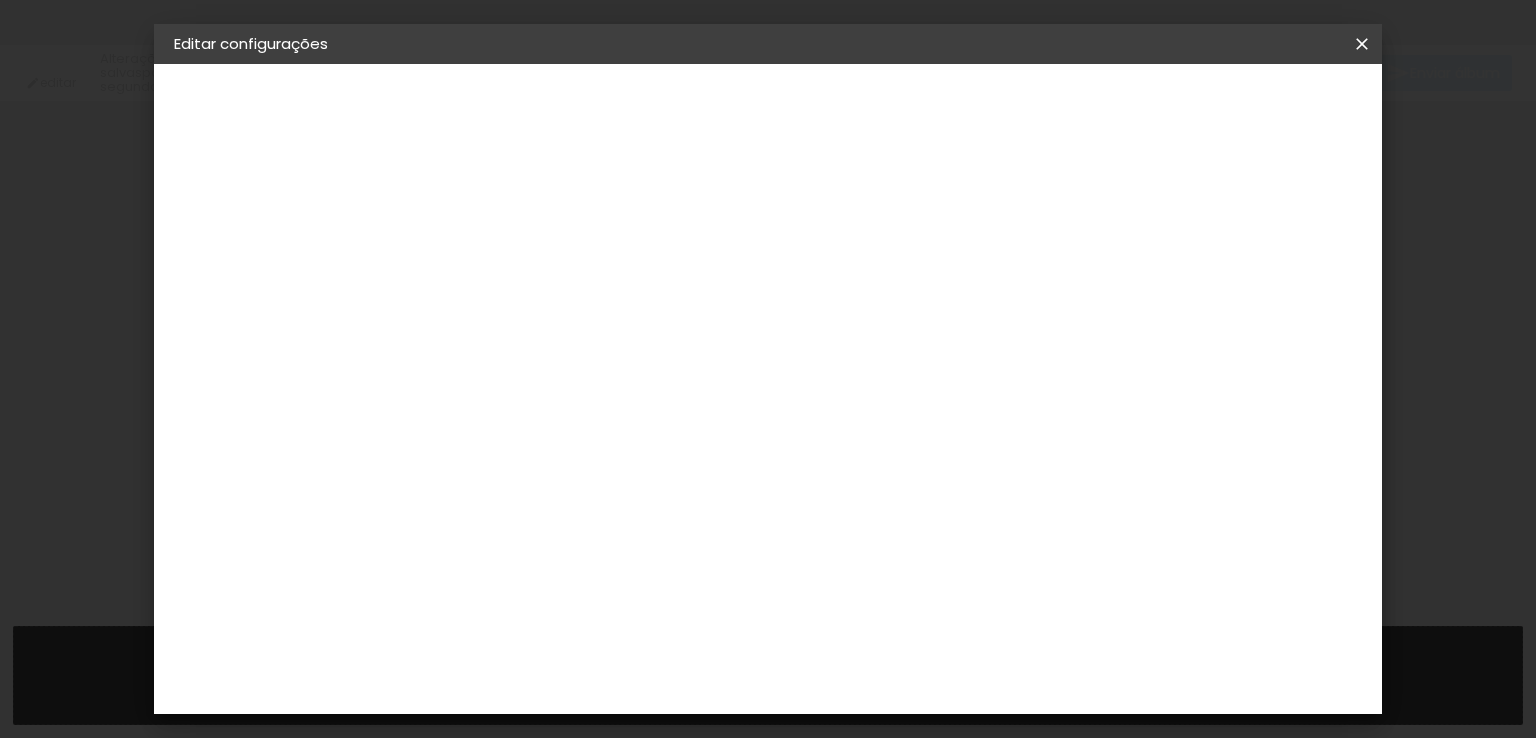 scroll, scrollTop: 0, scrollLeft: 0, axis: both 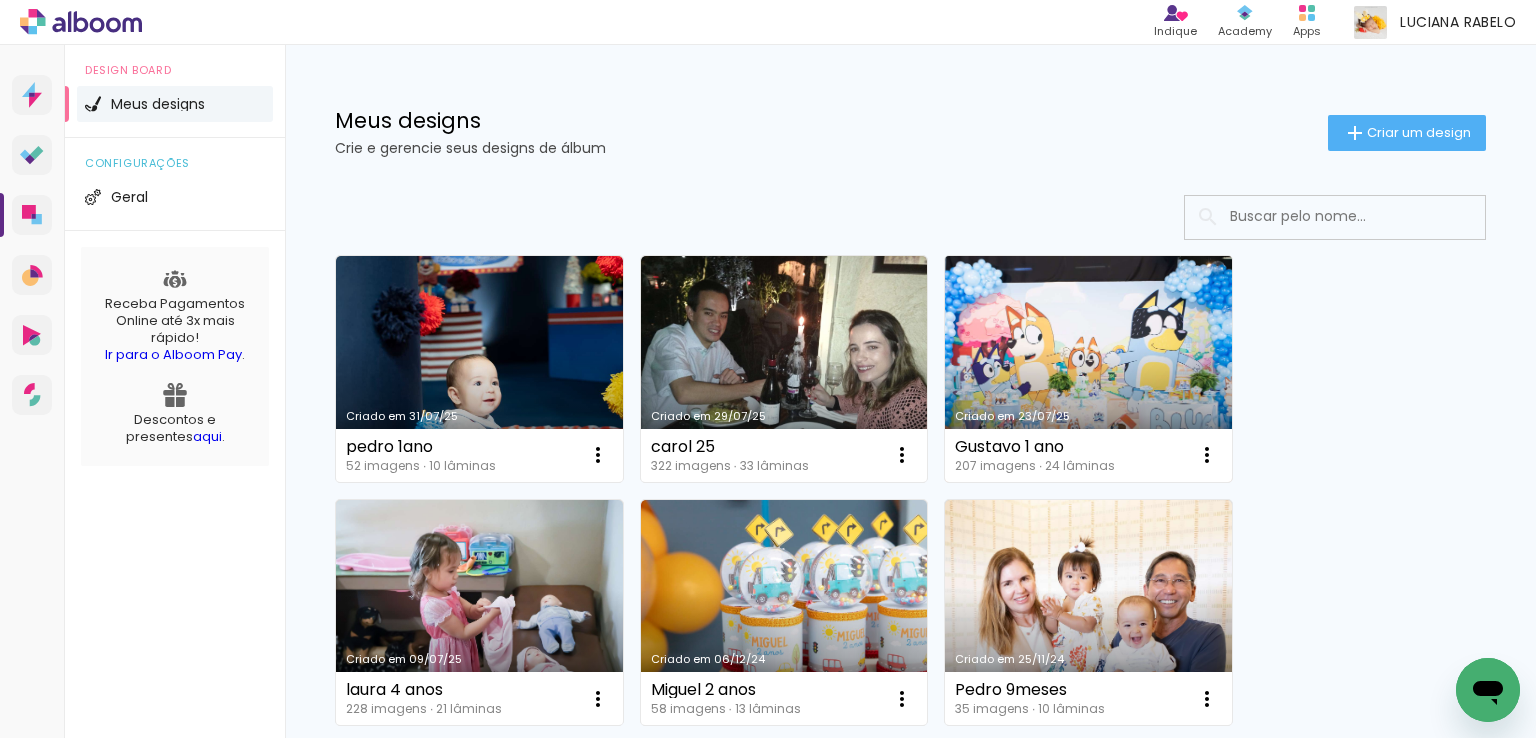 click on "Criado em 23/07/25" at bounding box center (1088, 369) 